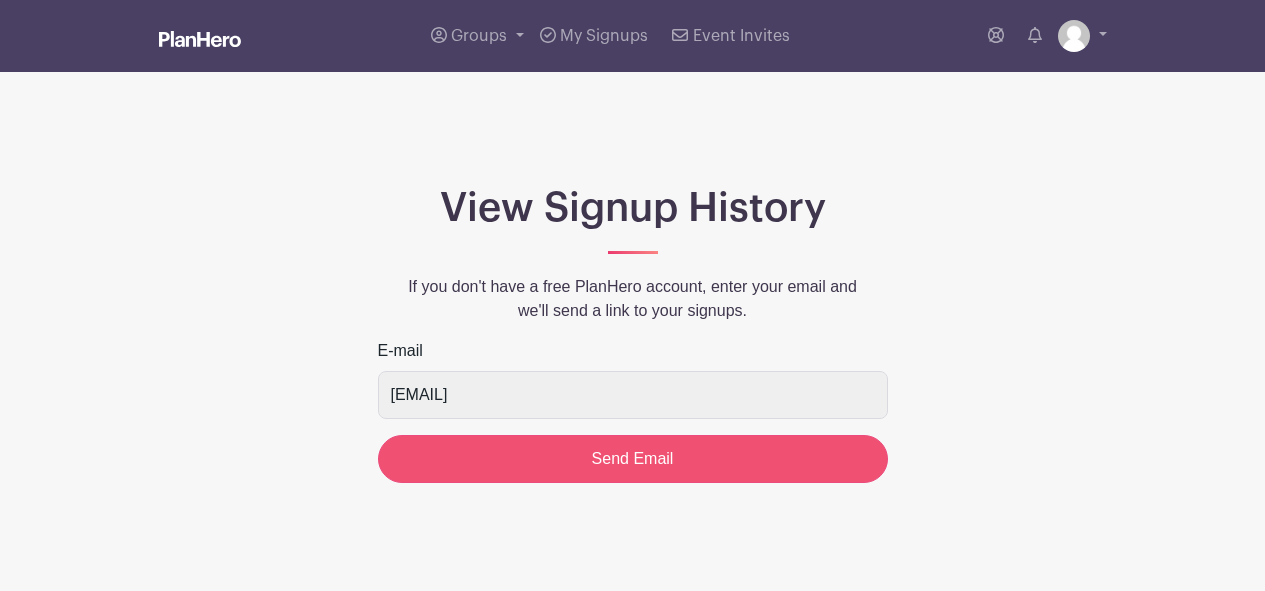 scroll, scrollTop: 0, scrollLeft: 0, axis: both 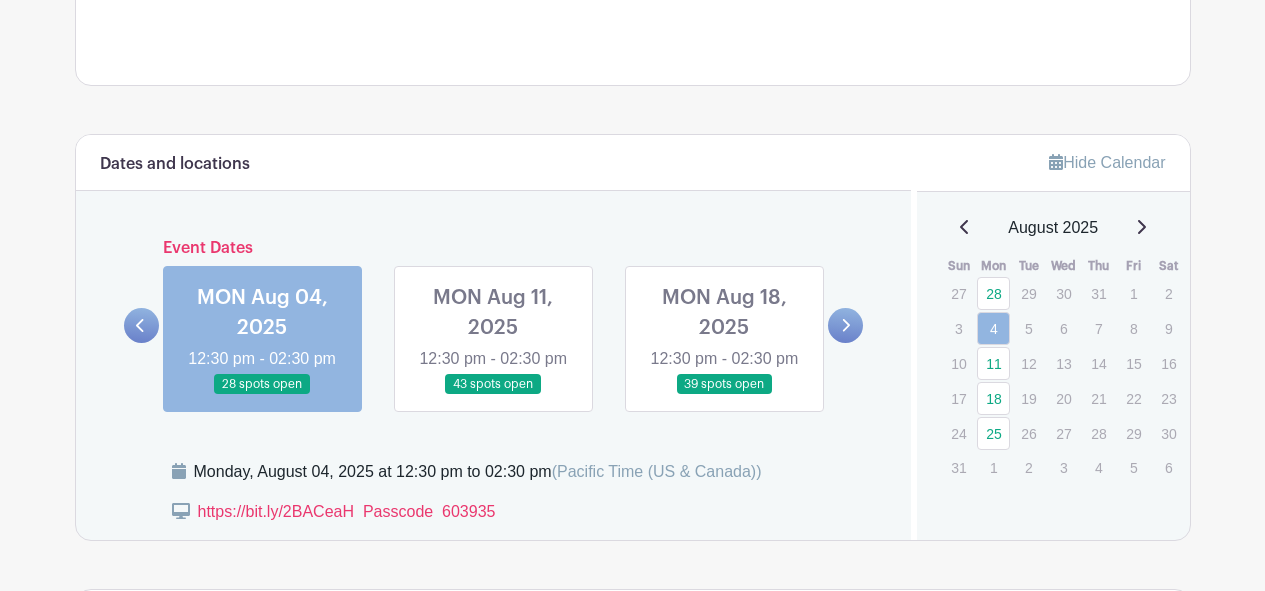 click at bounding box center (493, 395) 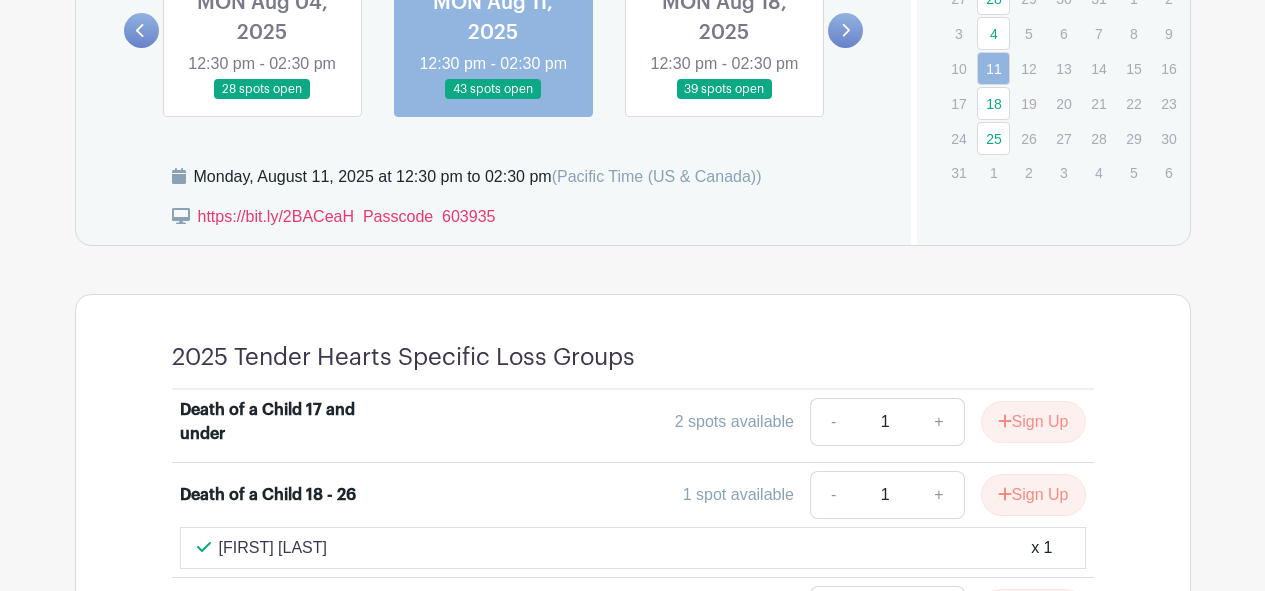 scroll, scrollTop: 712, scrollLeft: 0, axis: vertical 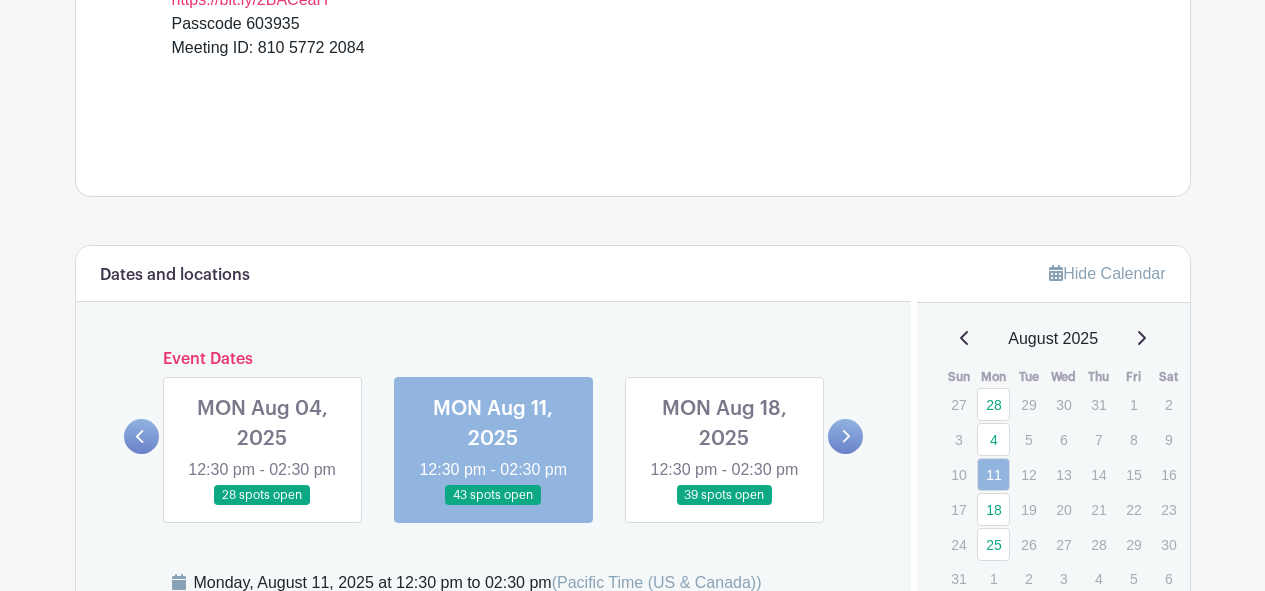 click at bounding box center [724, 506] 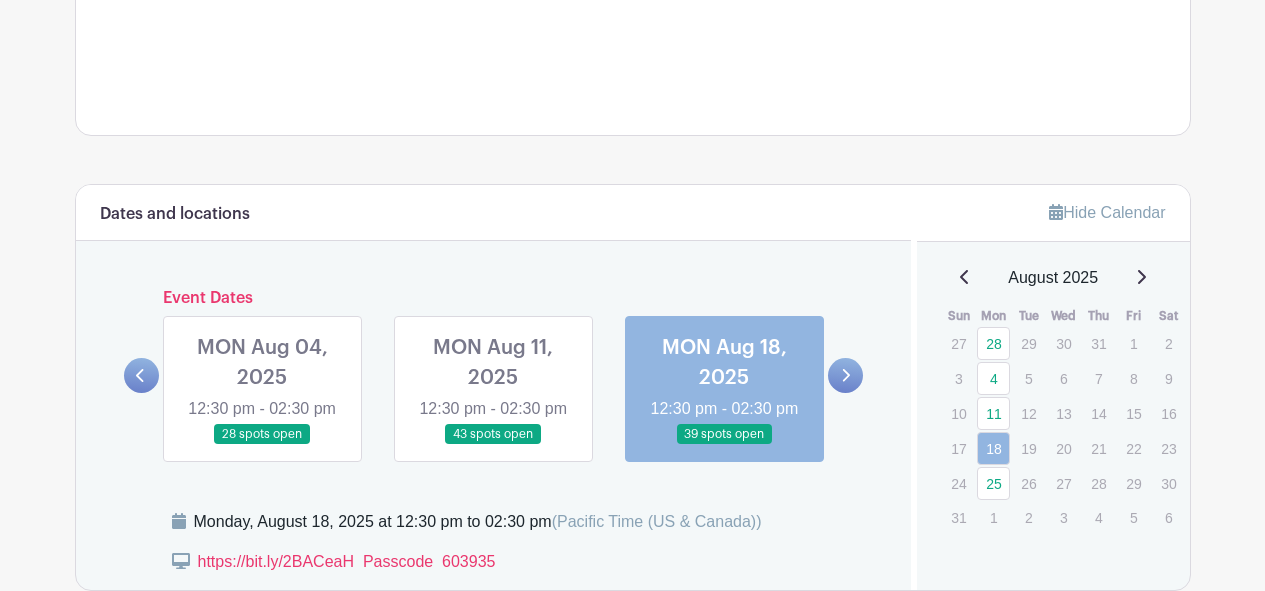 scroll, scrollTop: 743, scrollLeft: 0, axis: vertical 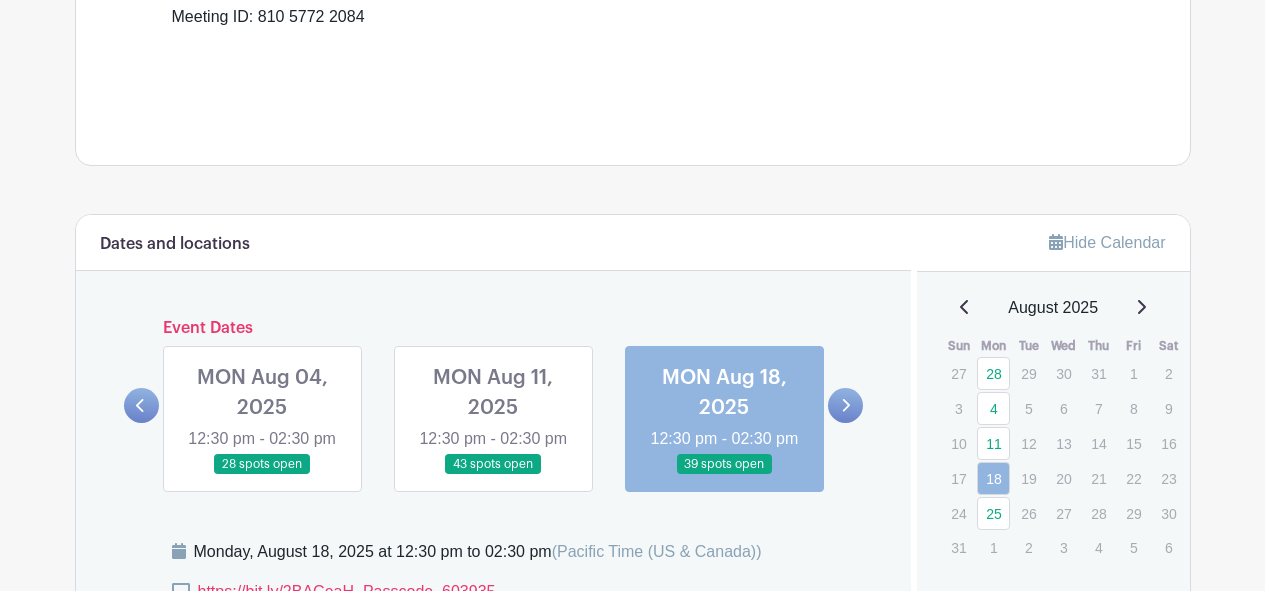 click 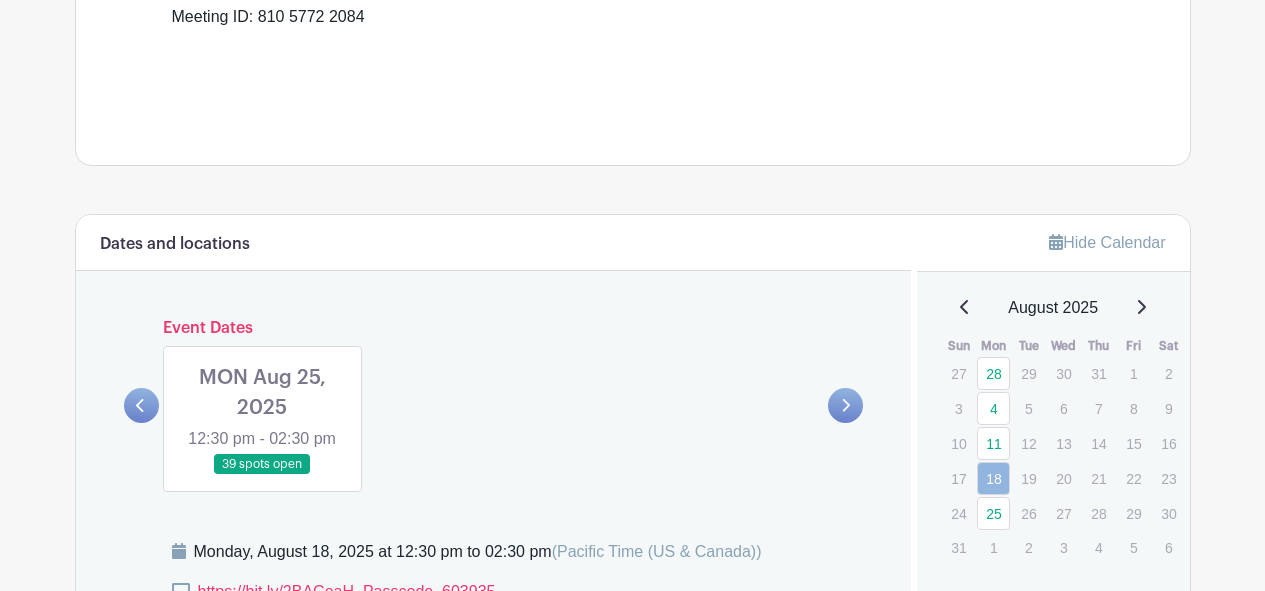 click at bounding box center [262, 475] 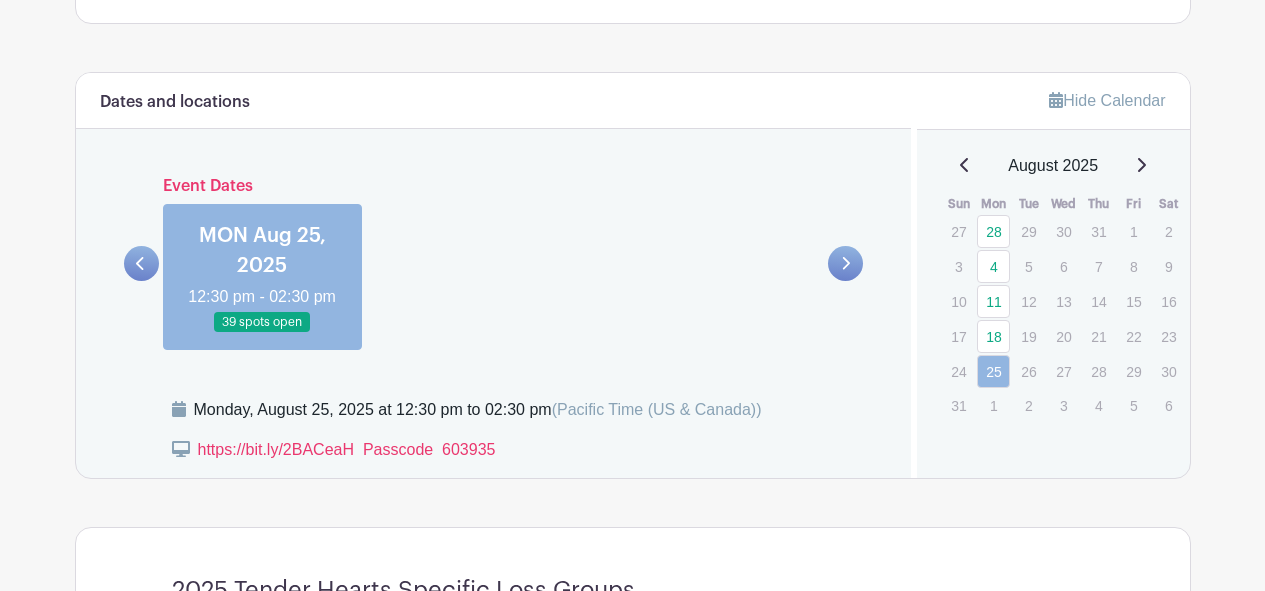 scroll, scrollTop: 862, scrollLeft: 0, axis: vertical 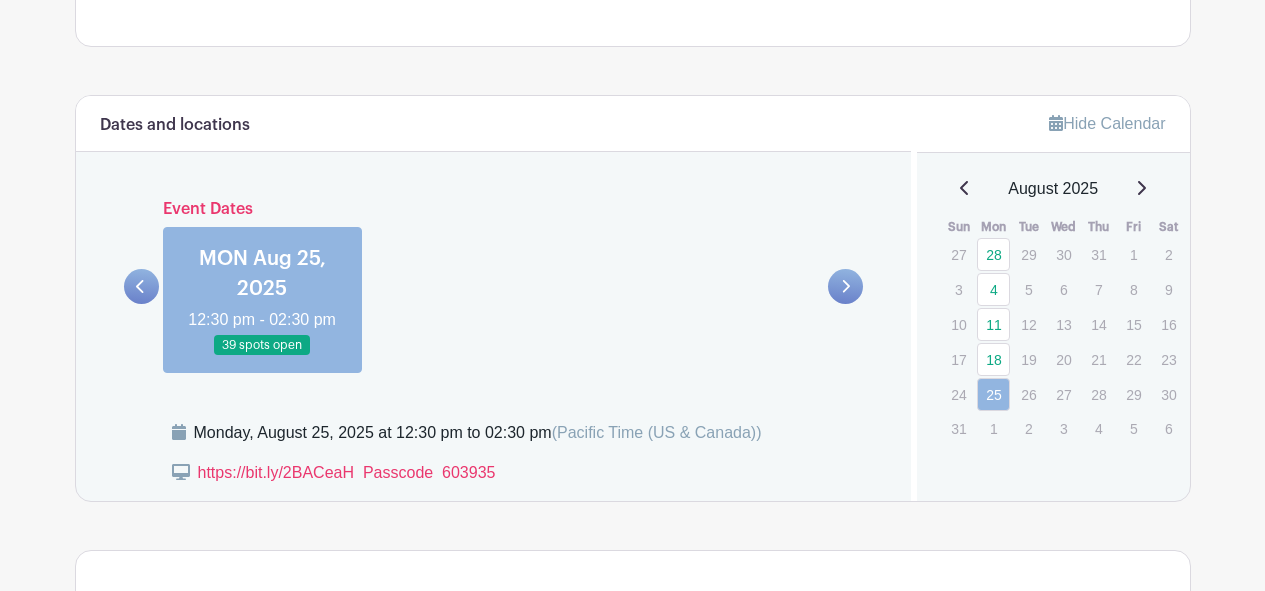 click 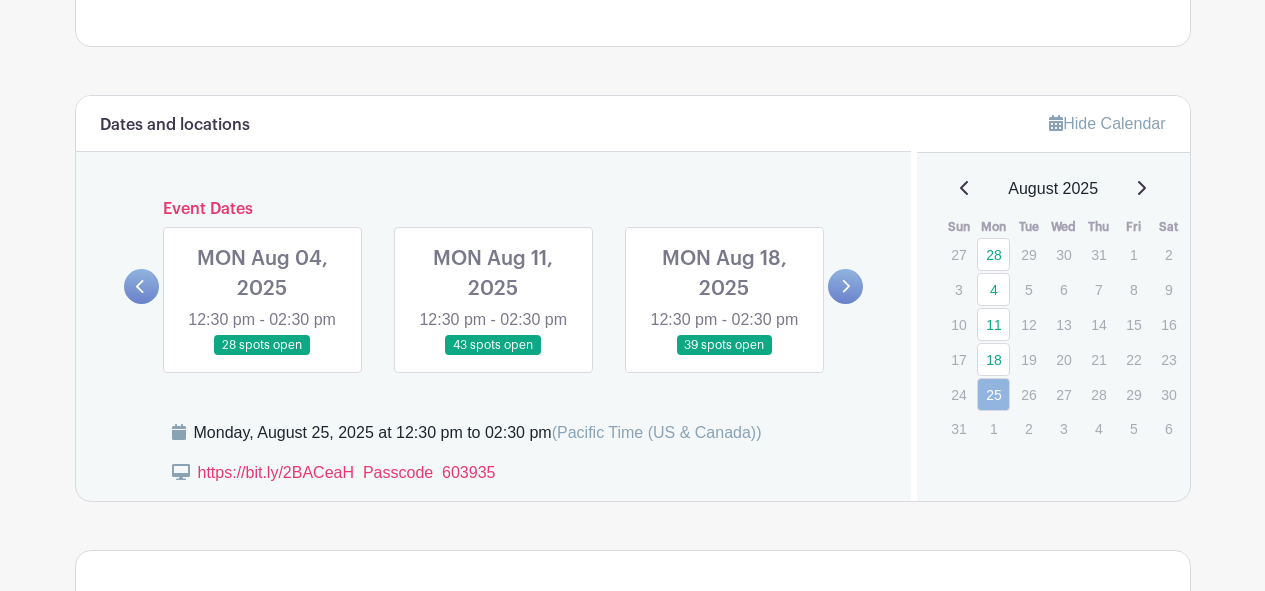 click 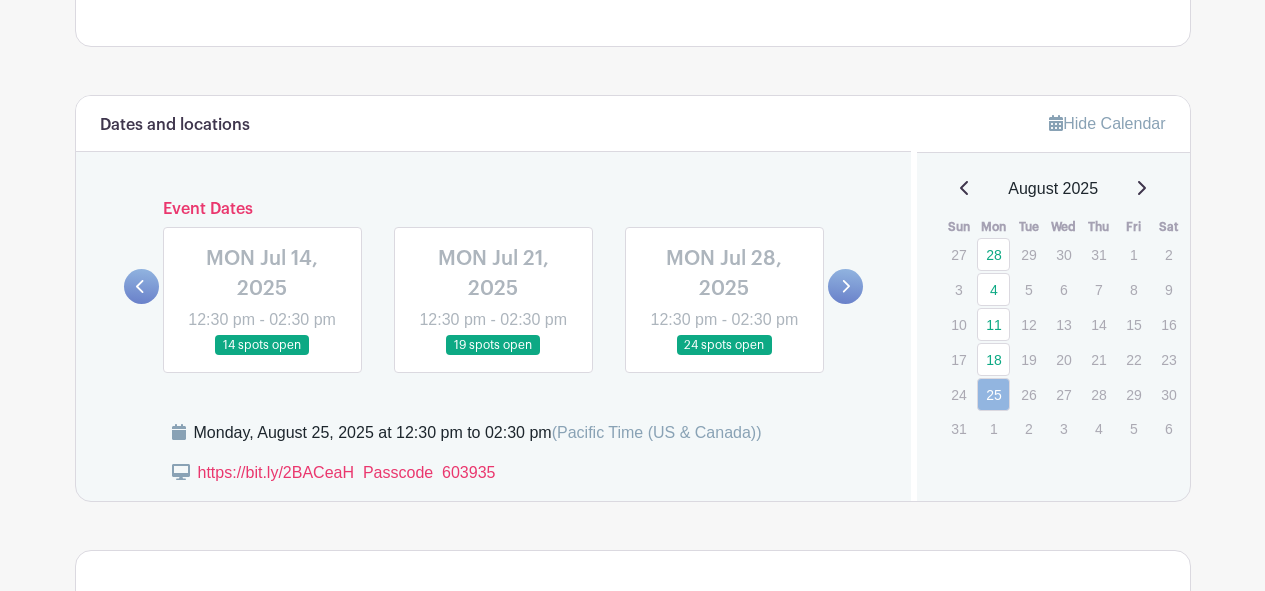 click 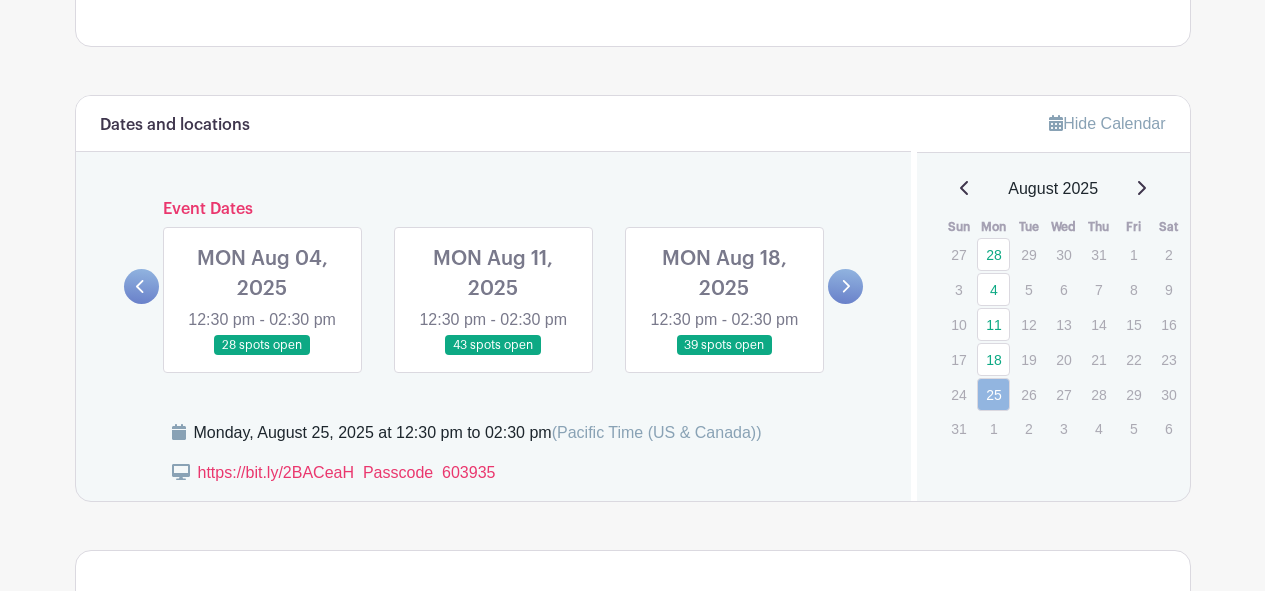 click at bounding box center [493, 356] 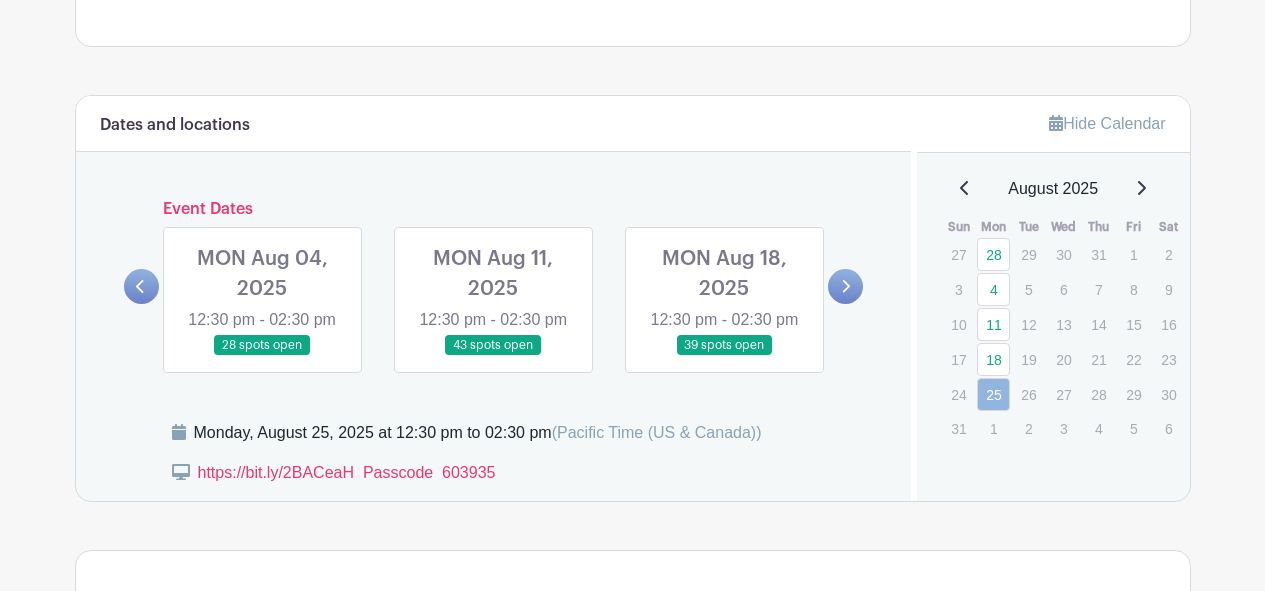 click at bounding box center (262, 356) 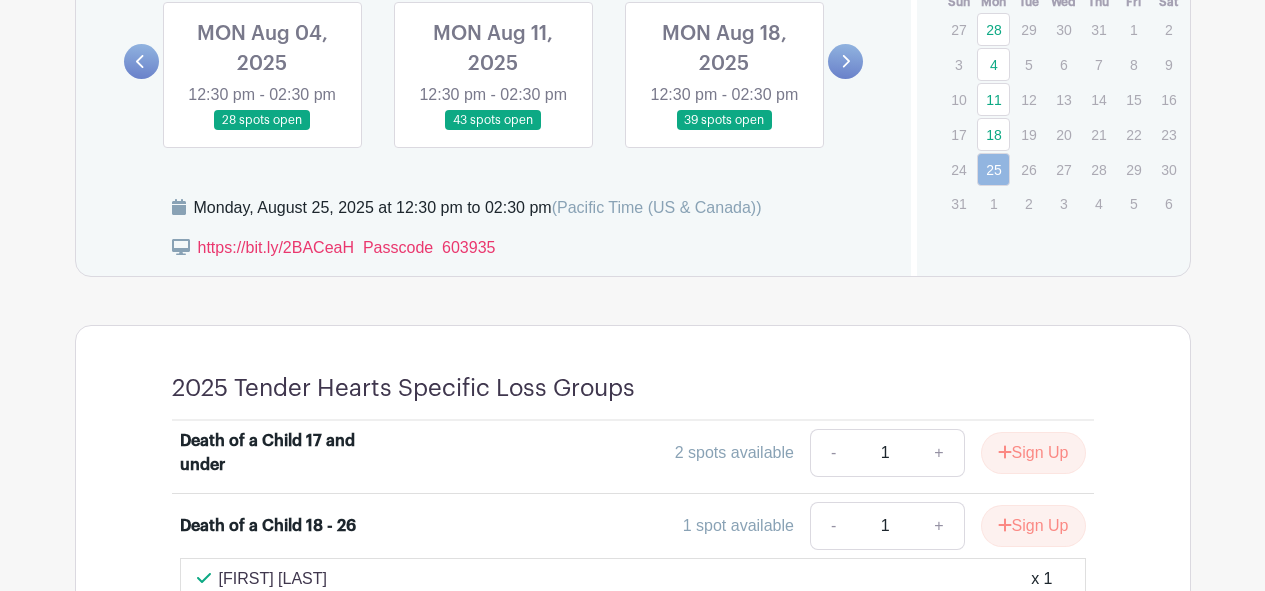 scroll, scrollTop: 1284, scrollLeft: 0, axis: vertical 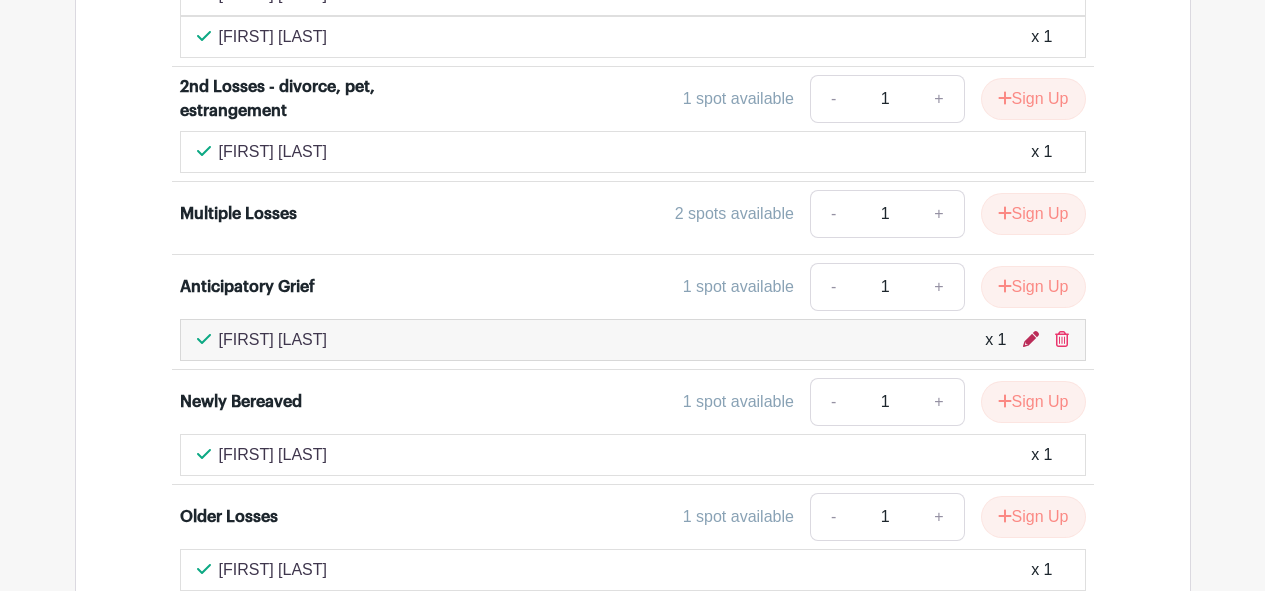 click 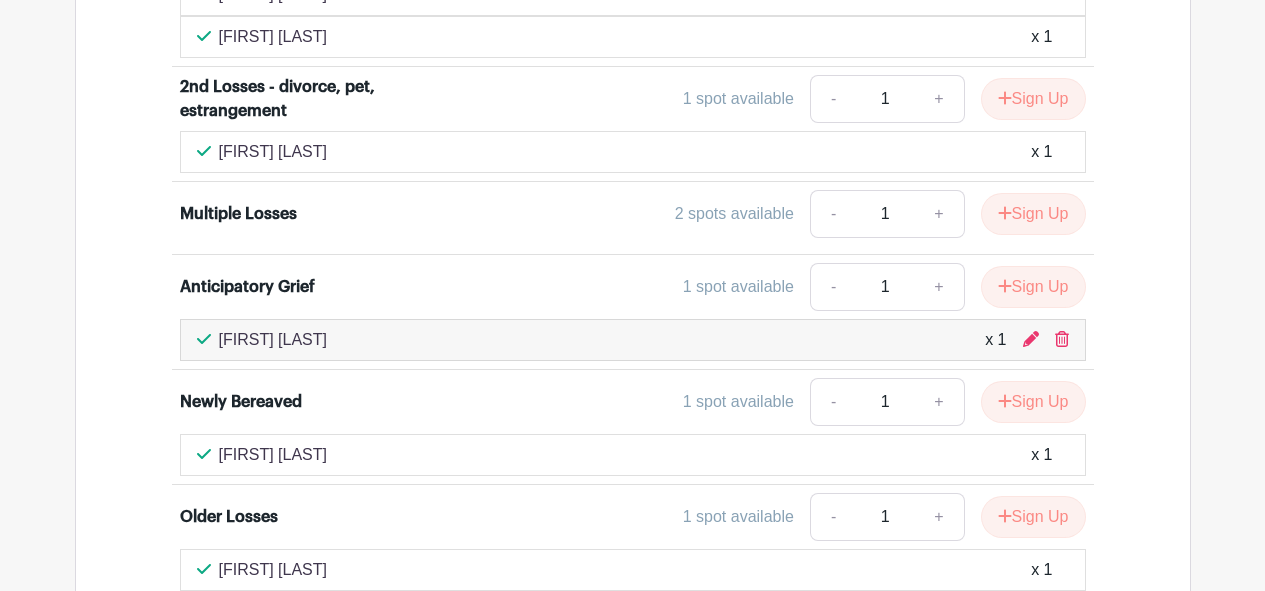 click on "x 1" at bounding box center [995, 340] 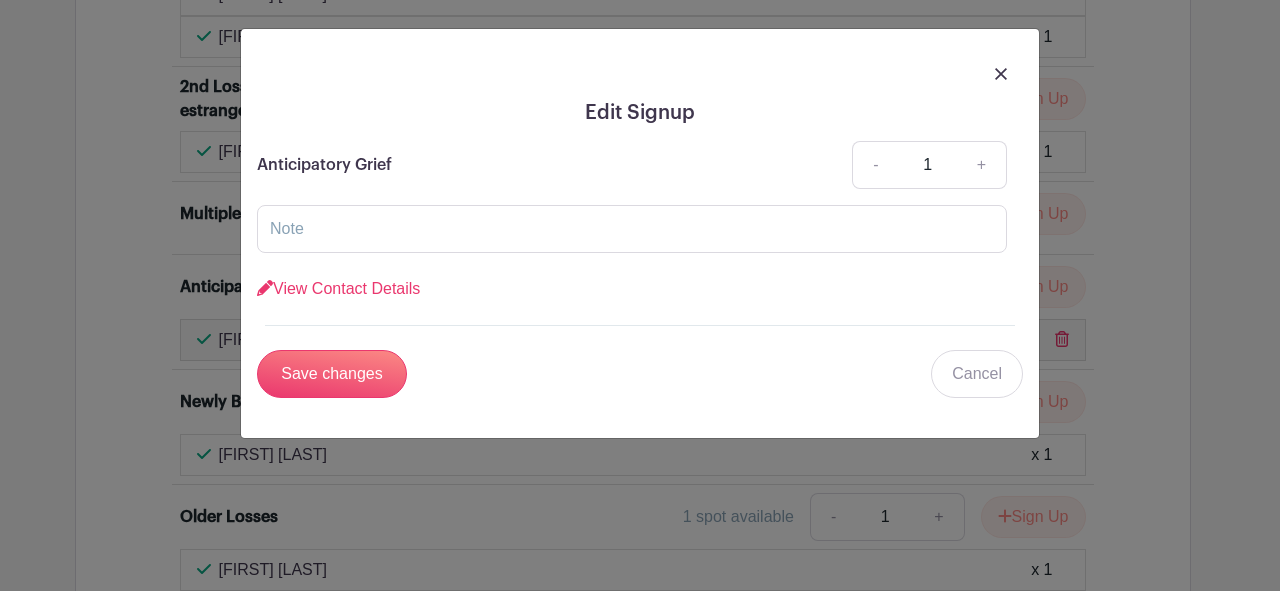 click on "Save changes
Cancel" at bounding box center (640, 374) 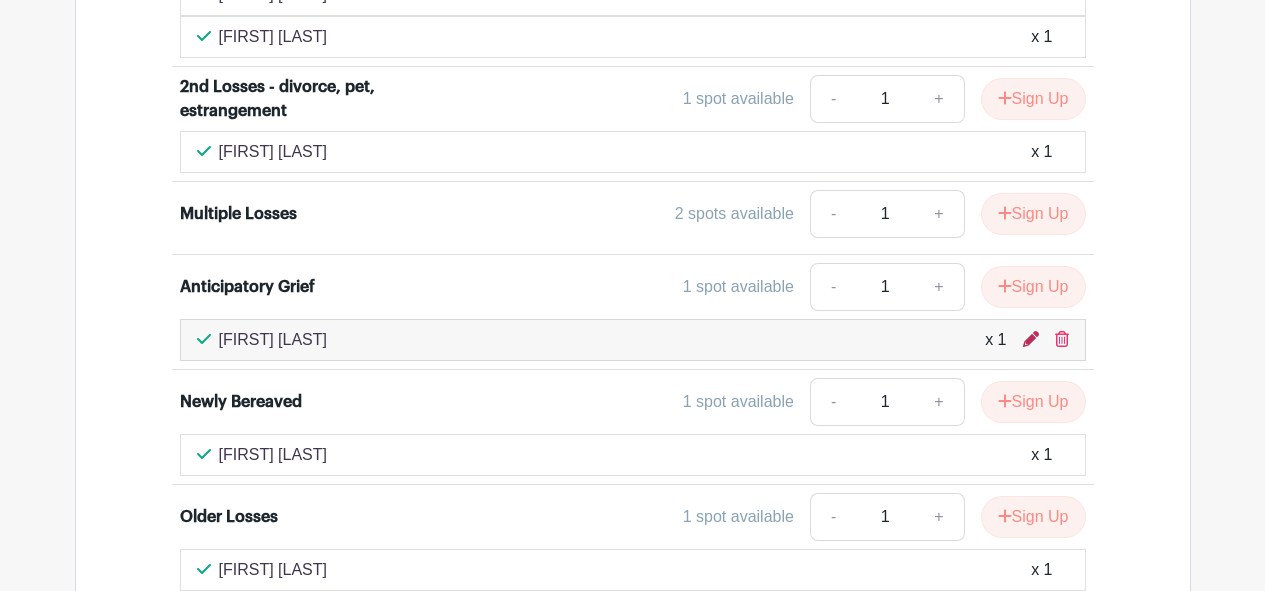 click 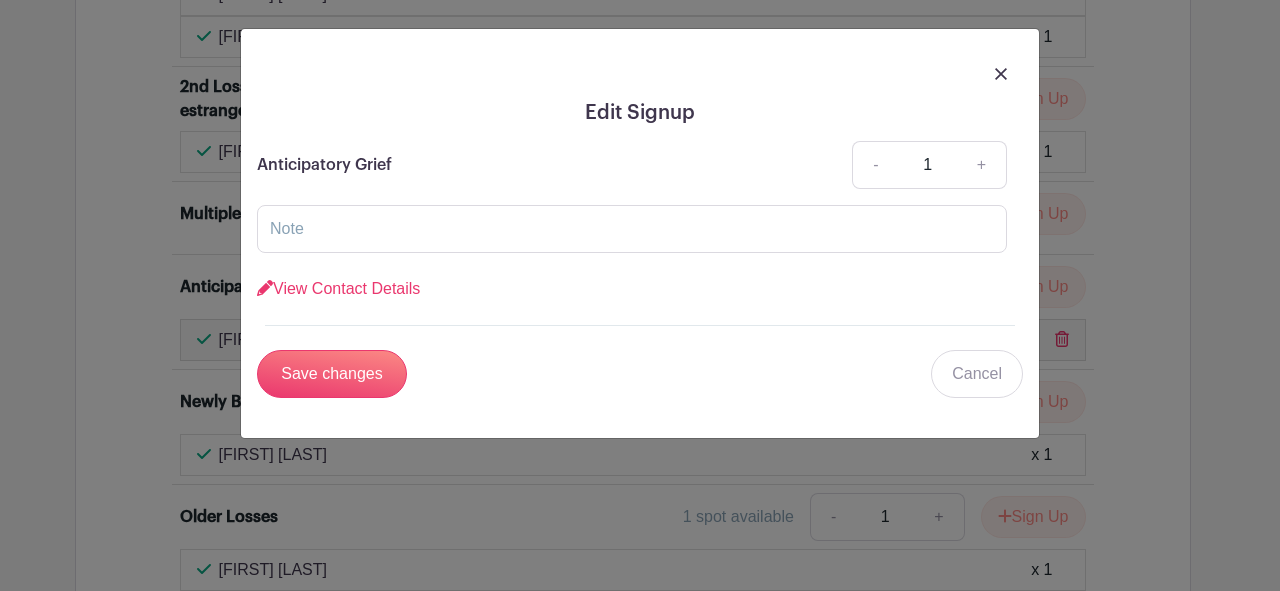 click on "Edit Signup
Anticipatory Grief
-
1
+
First name   *
[FIRST]
Last name   *
[LAST]
Email   *
[EMAIL]
Save changes
Cancel" at bounding box center (640, 233) 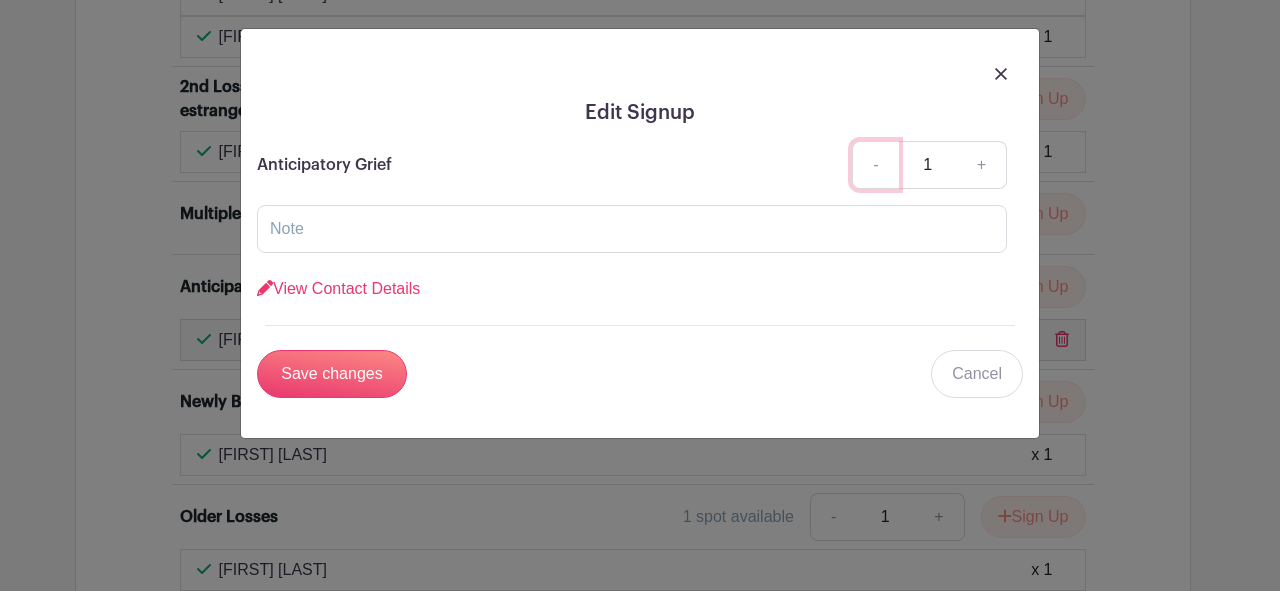 click on "-" at bounding box center (875, 165) 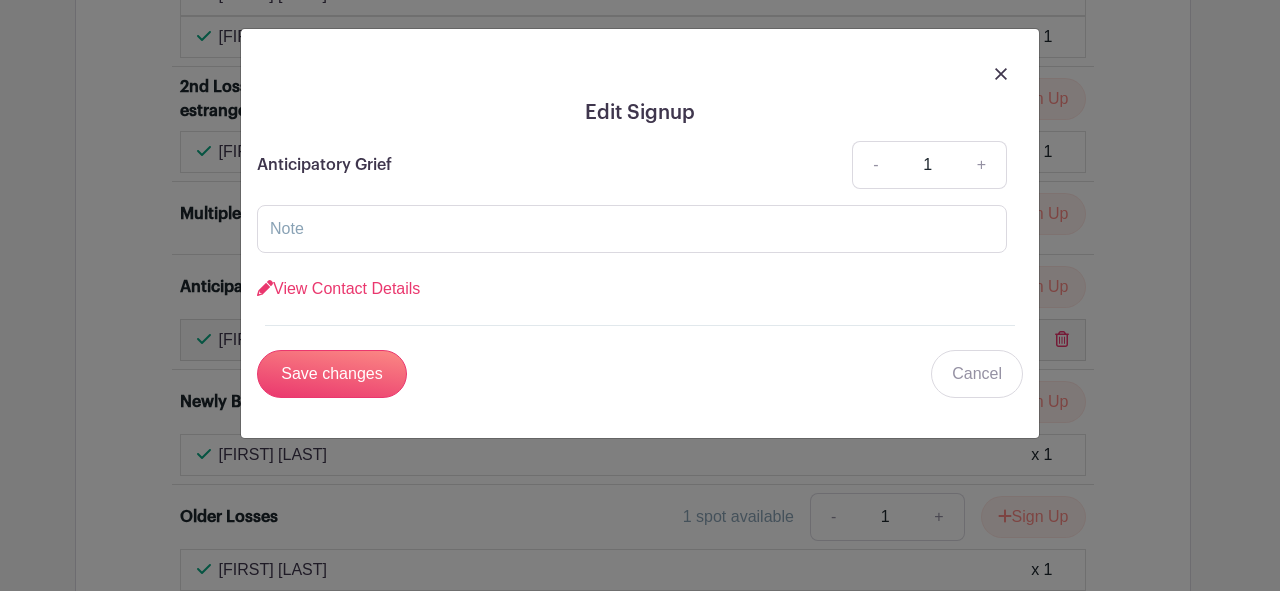 click at bounding box center [640, 73] 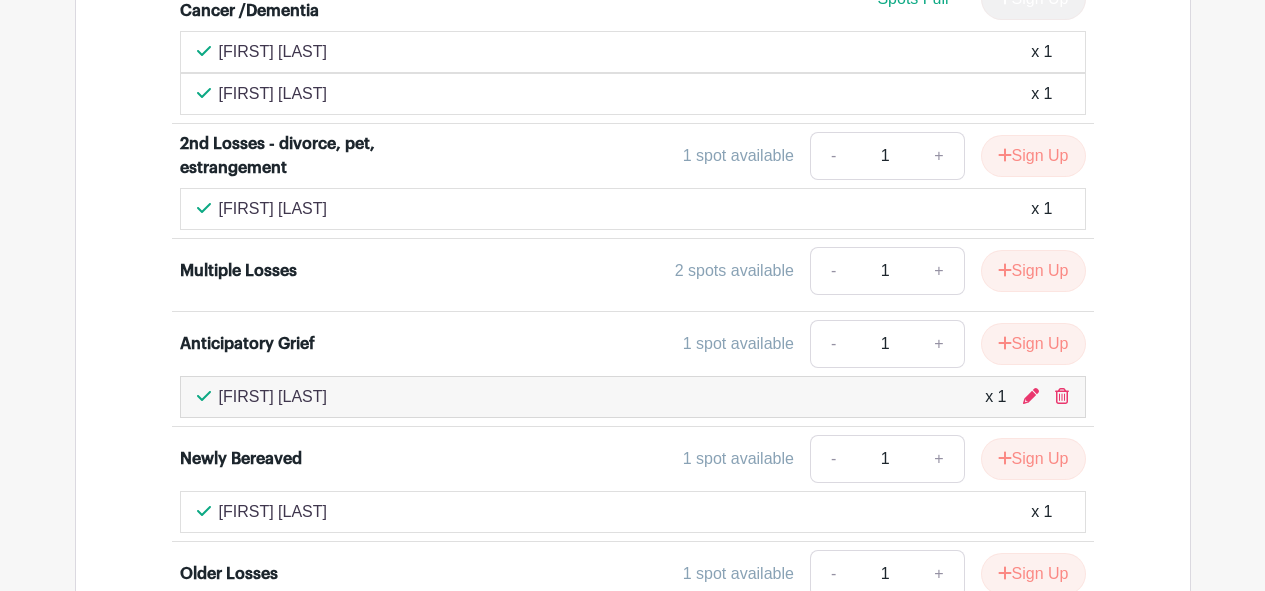 scroll, scrollTop: 3417, scrollLeft: 0, axis: vertical 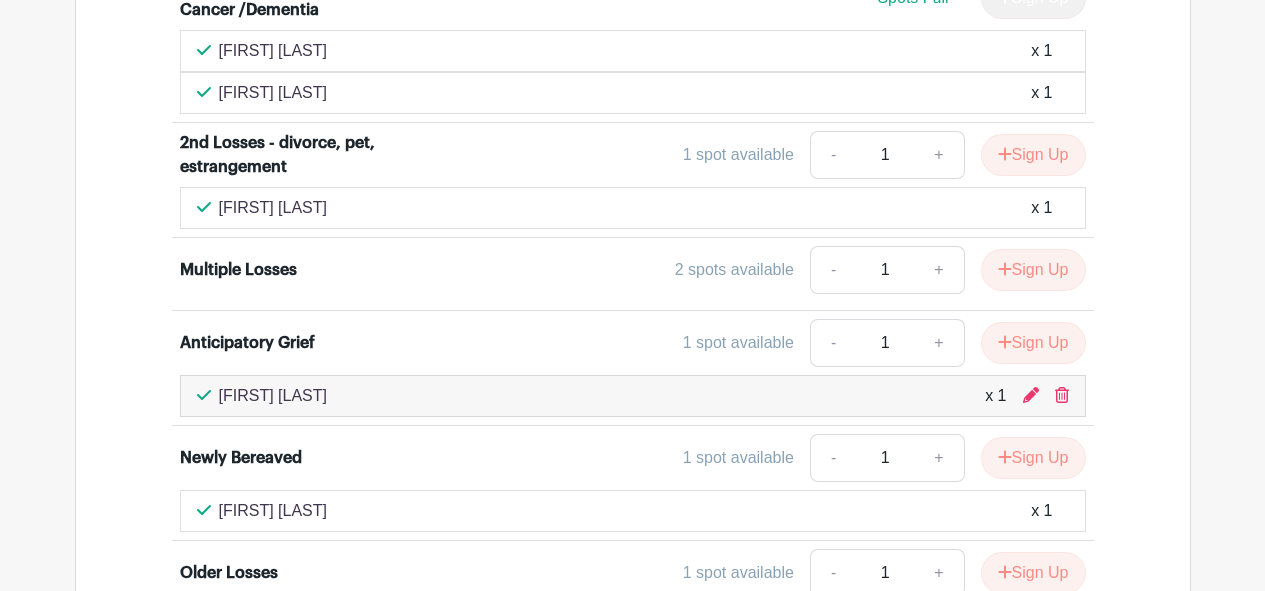 click on "[FIRST] [LAST]
x 1" at bounding box center [633, 396] 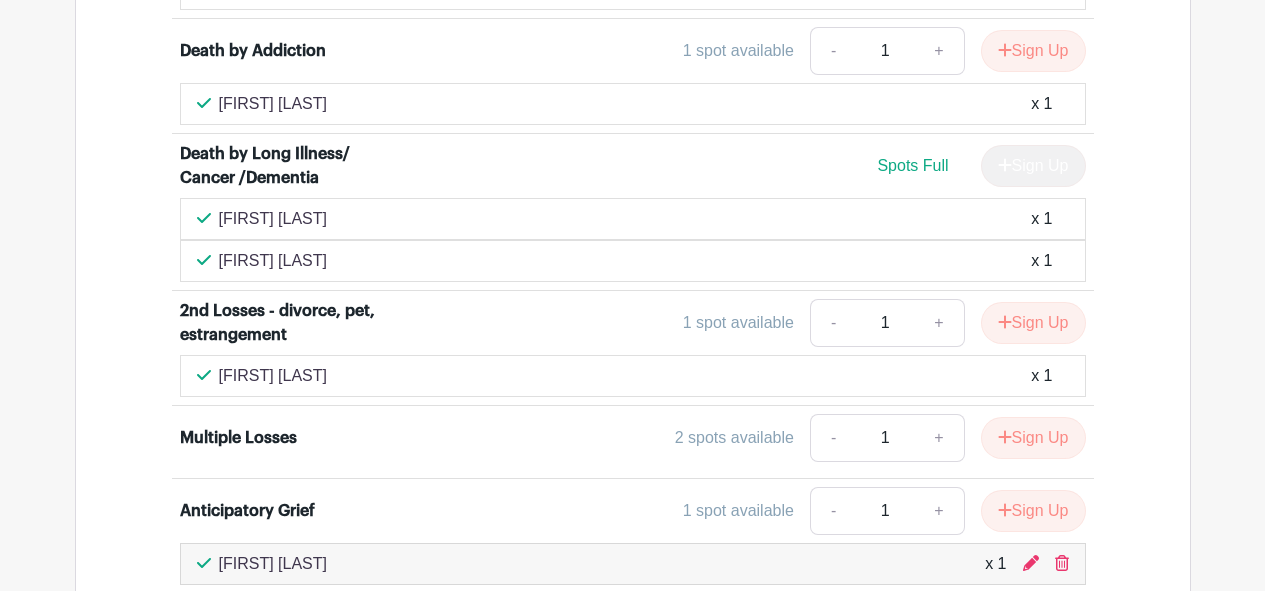 scroll, scrollTop: 3488, scrollLeft: 0, axis: vertical 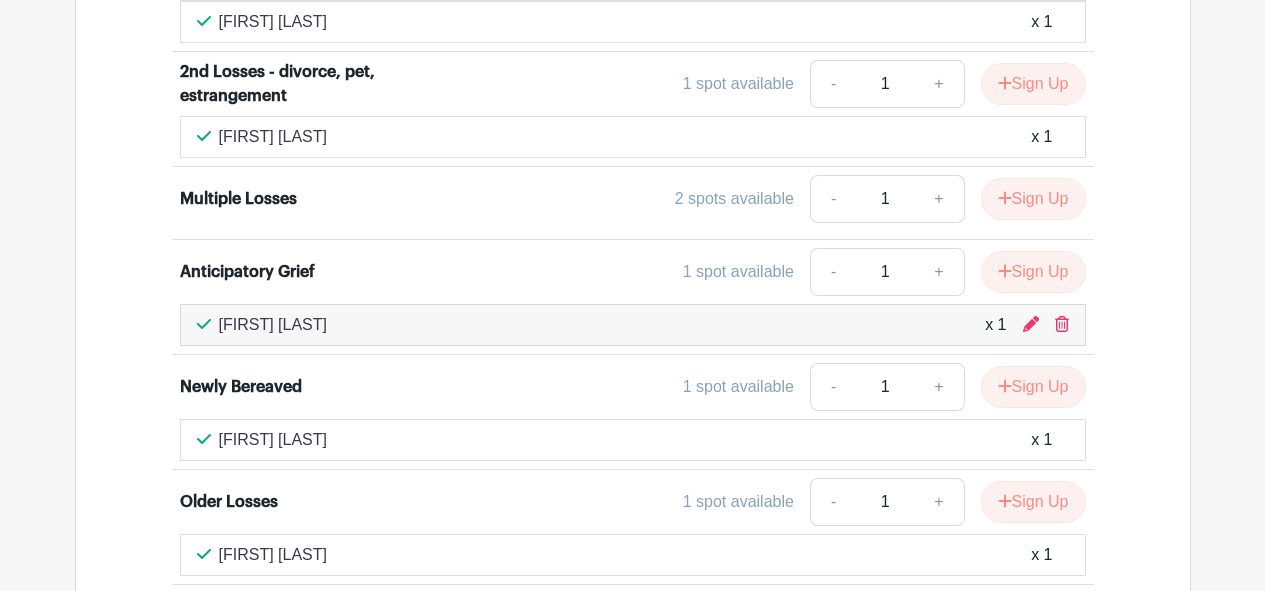 click 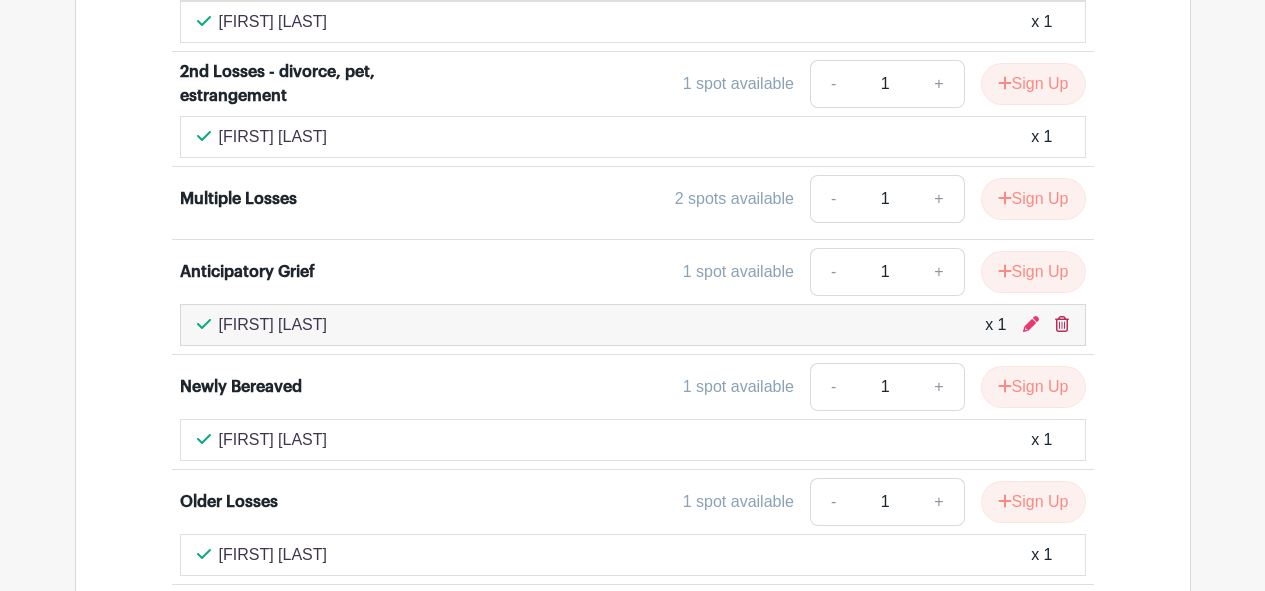 click 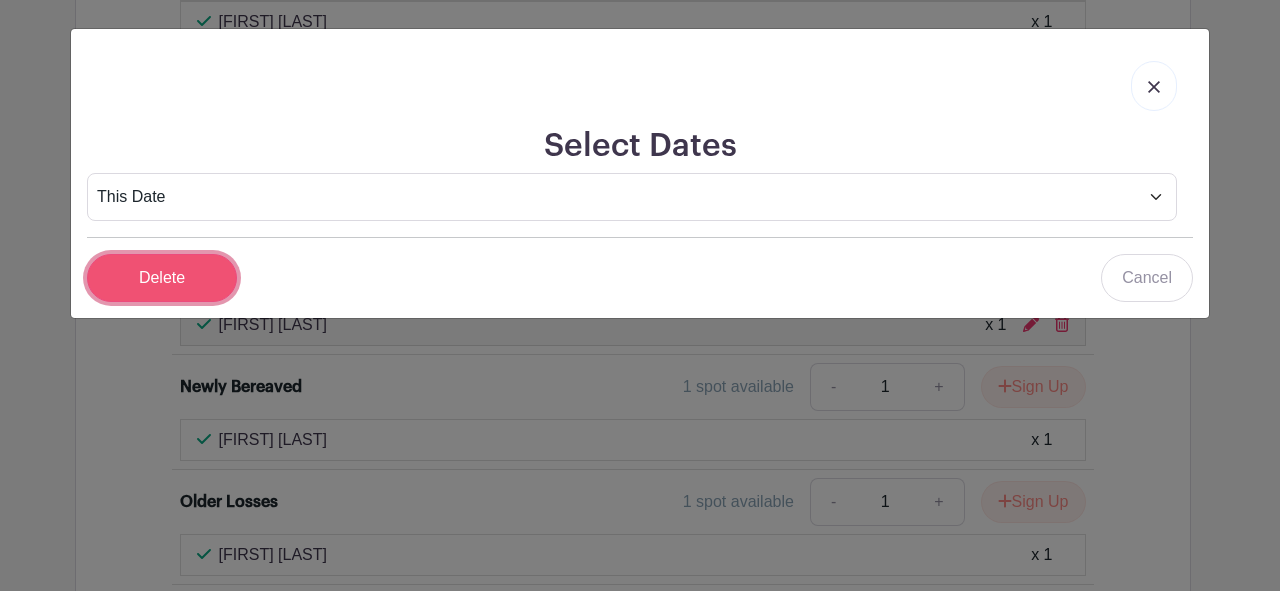 click on "Delete" at bounding box center [162, 278] 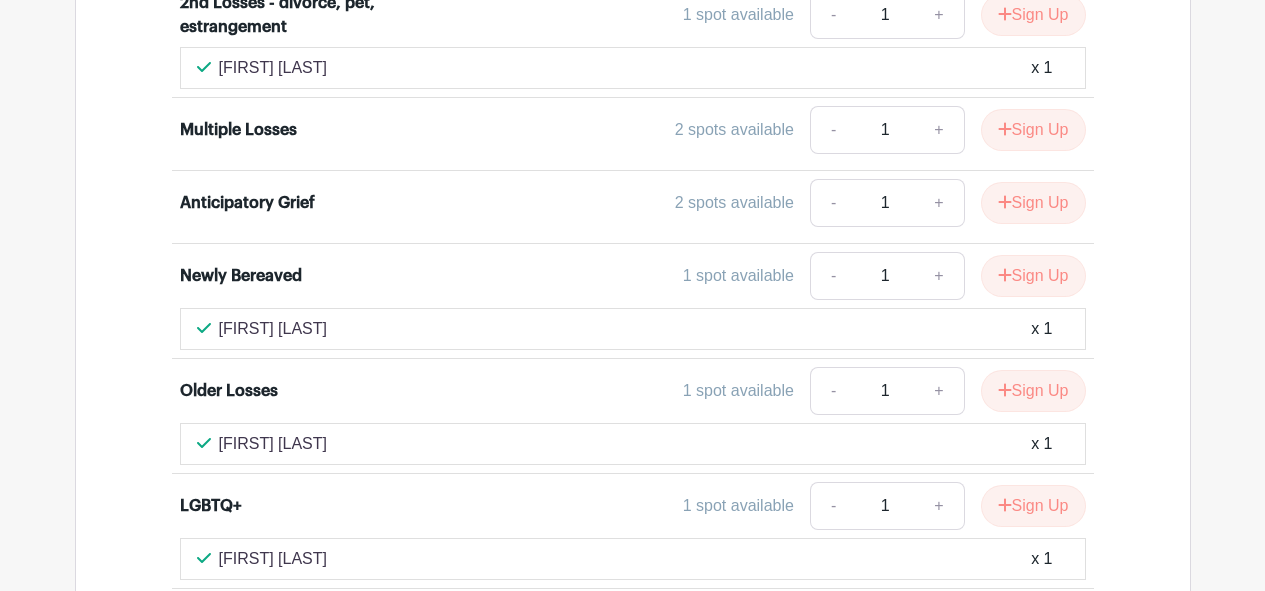 scroll, scrollTop: 3564, scrollLeft: 0, axis: vertical 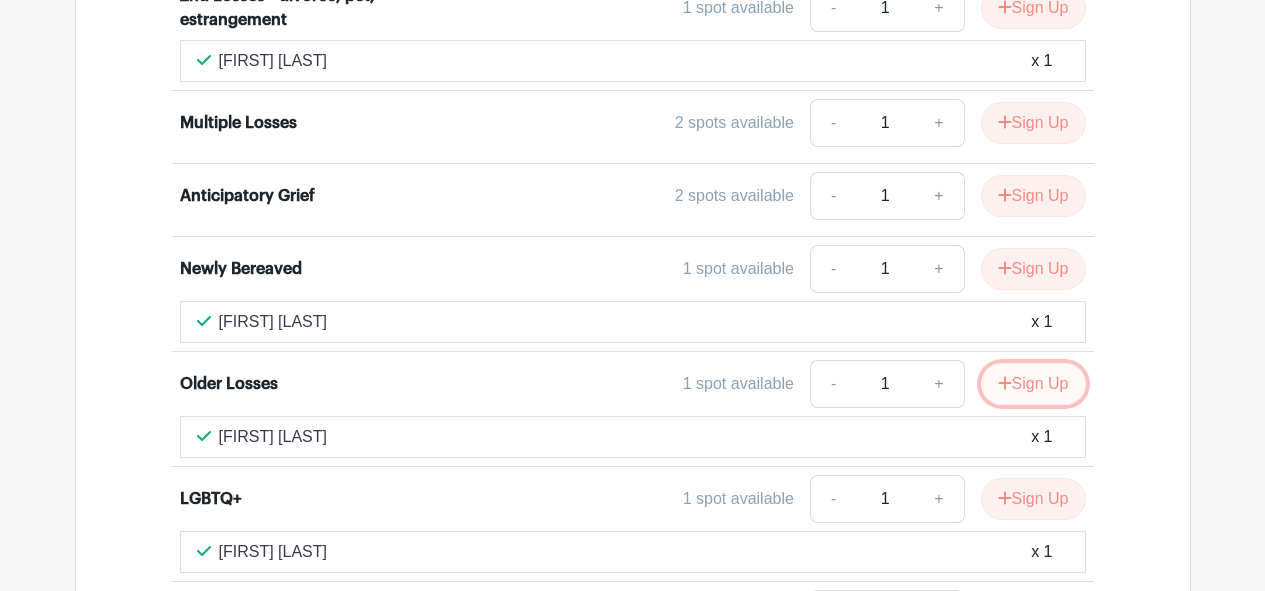 click on "Sign Up" at bounding box center [1033, 384] 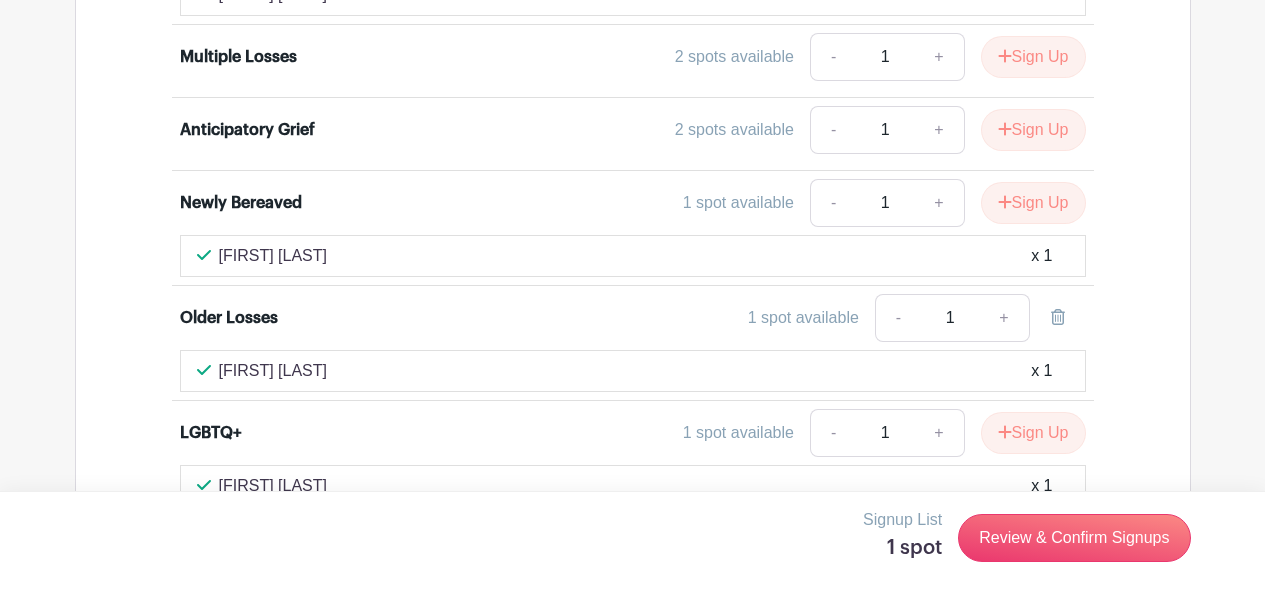scroll, scrollTop: 3631, scrollLeft: 0, axis: vertical 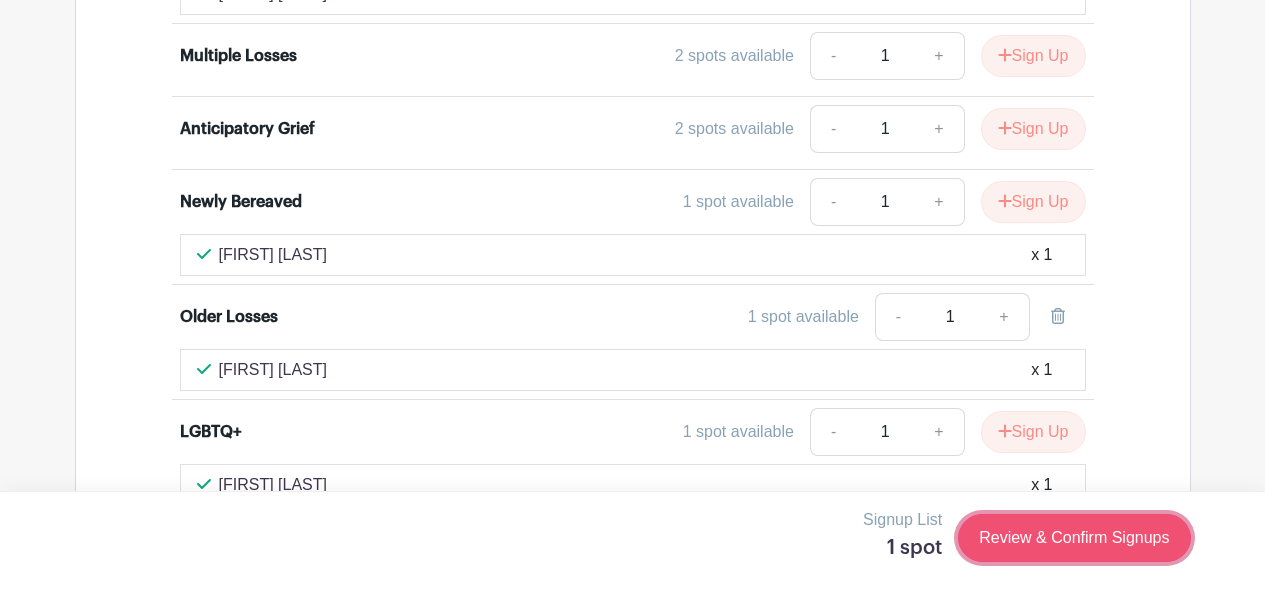 click on "Review & Confirm Signups" at bounding box center [1074, 538] 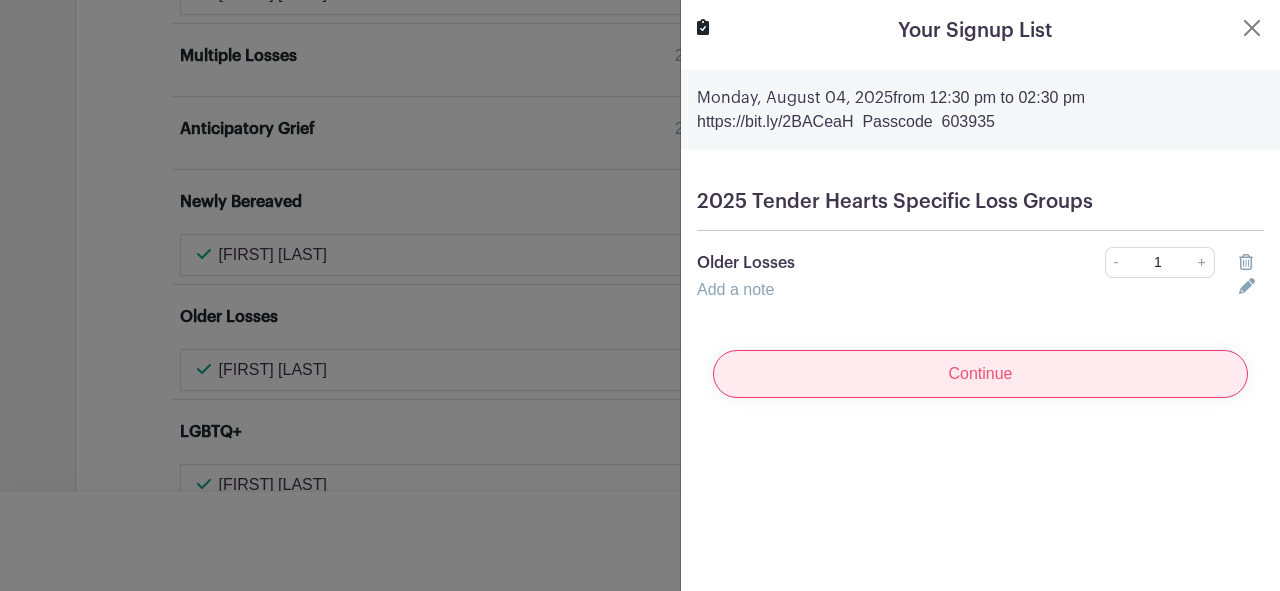 click on "Continue" at bounding box center (980, 374) 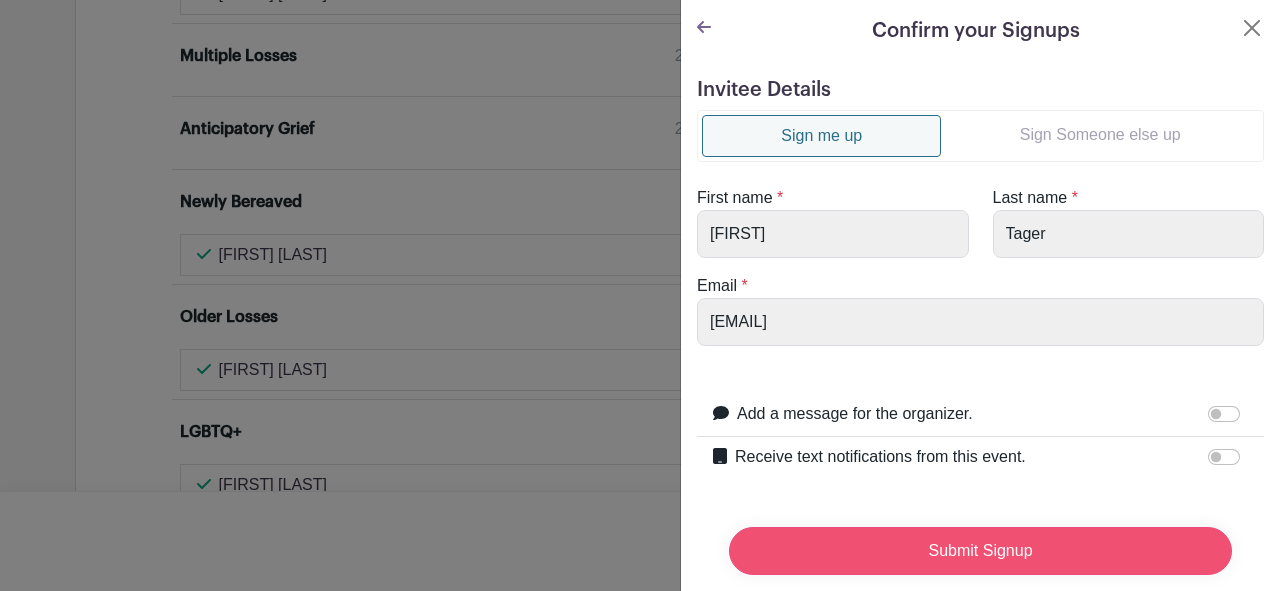 click on "Submit Signup" at bounding box center (980, 551) 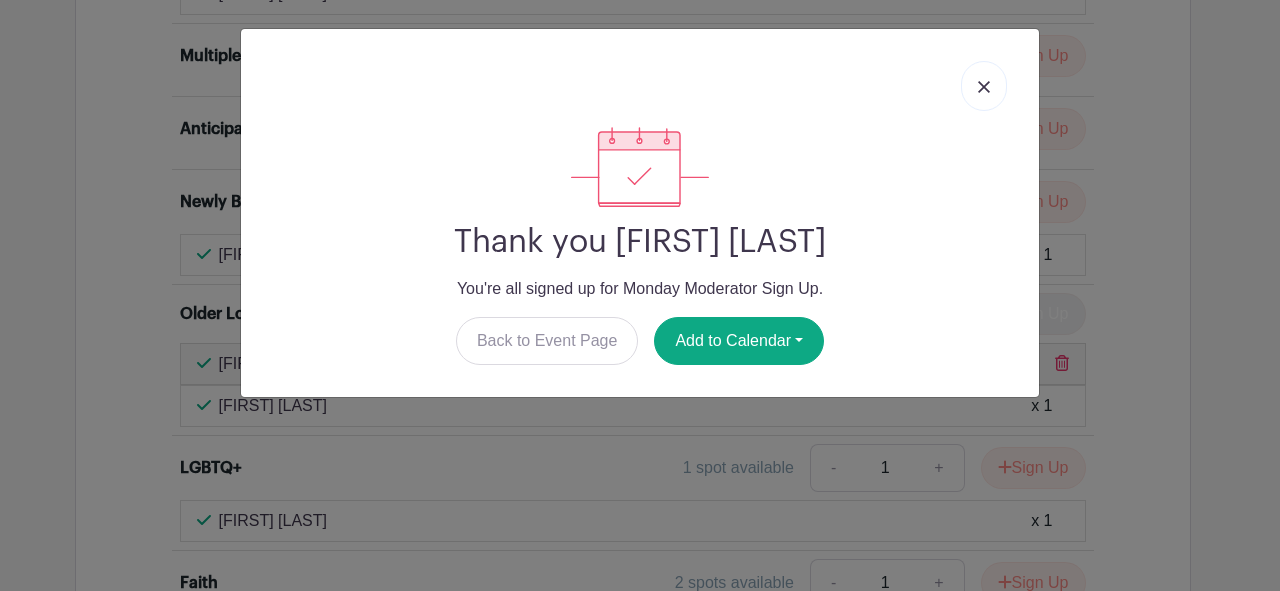 click at bounding box center [984, 87] 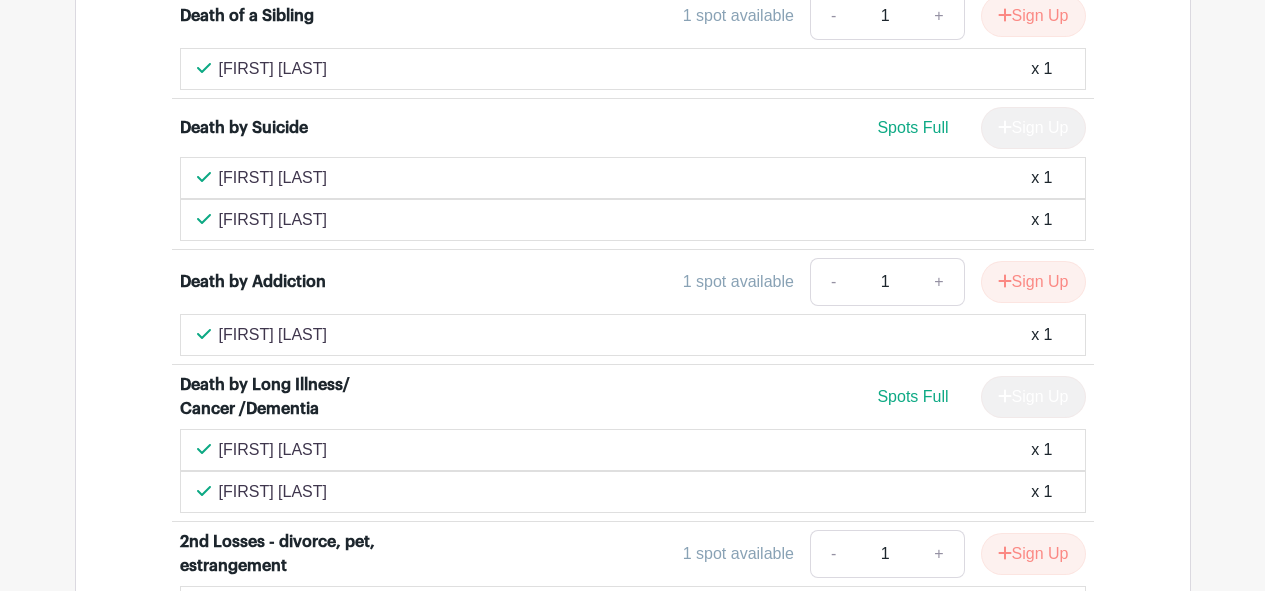 scroll, scrollTop: 2937, scrollLeft: 0, axis: vertical 